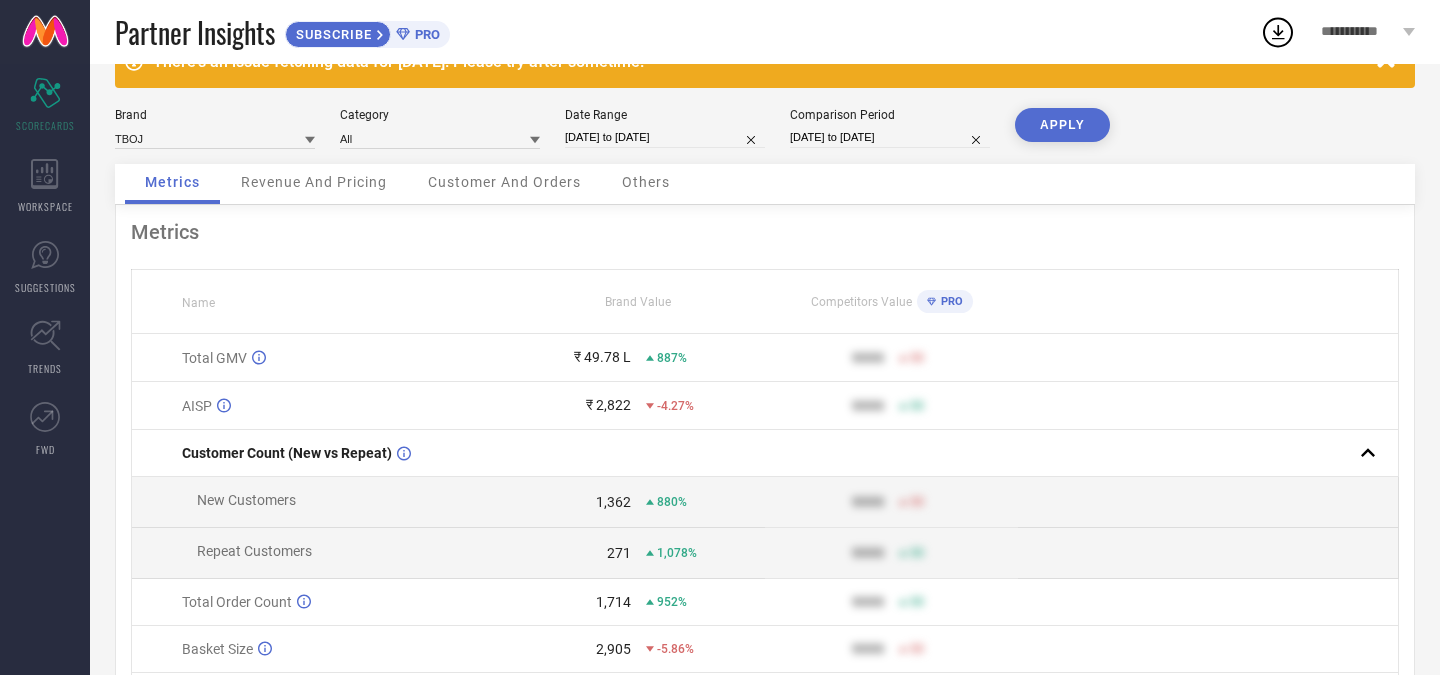 scroll, scrollTop: 0, scrollLeft: 0, axis: both 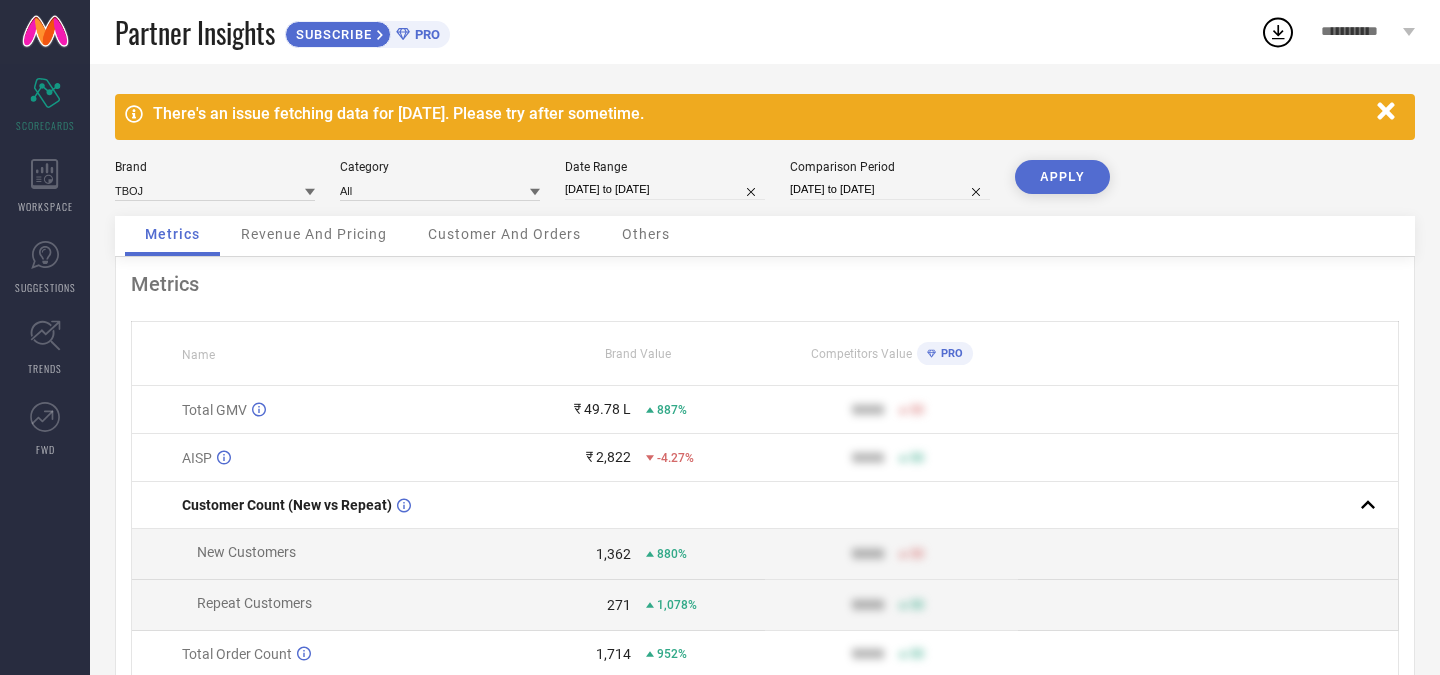 click on "Revenue And Pricing" at bounding box center (314, 234) 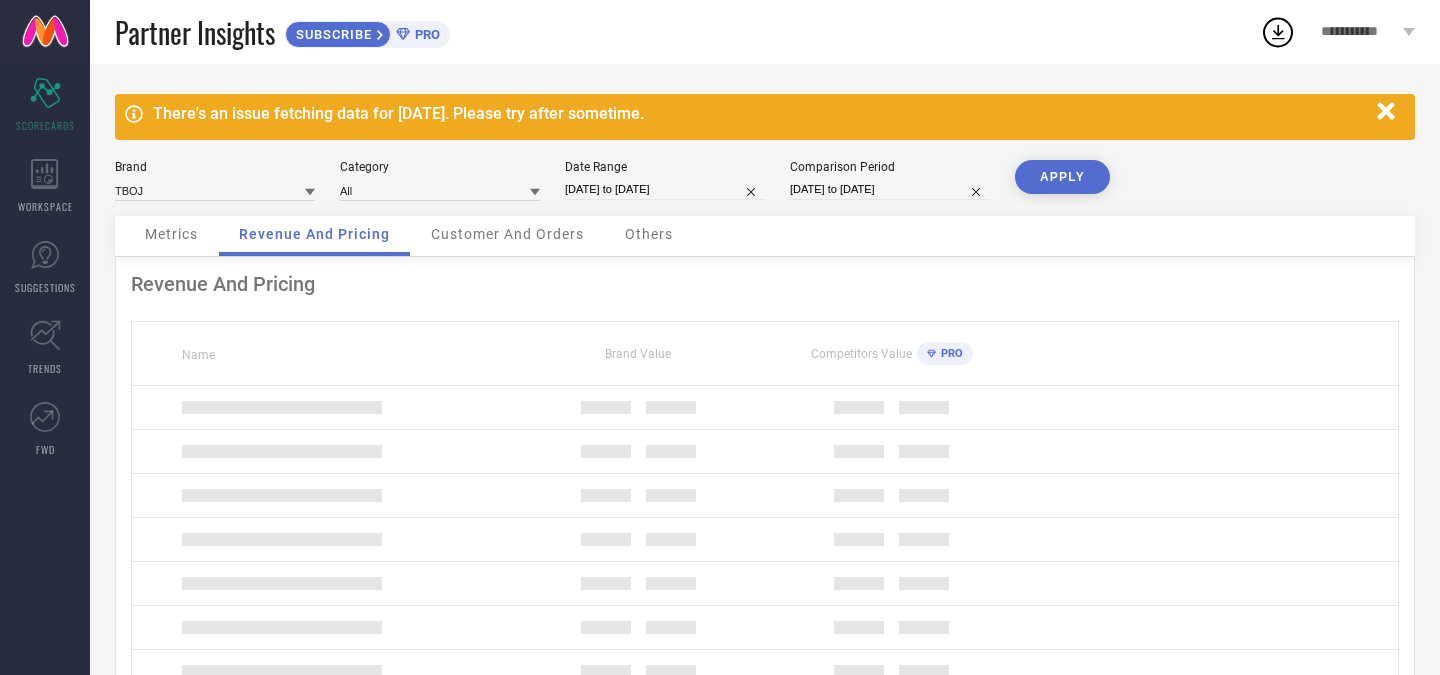 click on "Metrics" at bounding box center (171, 236) 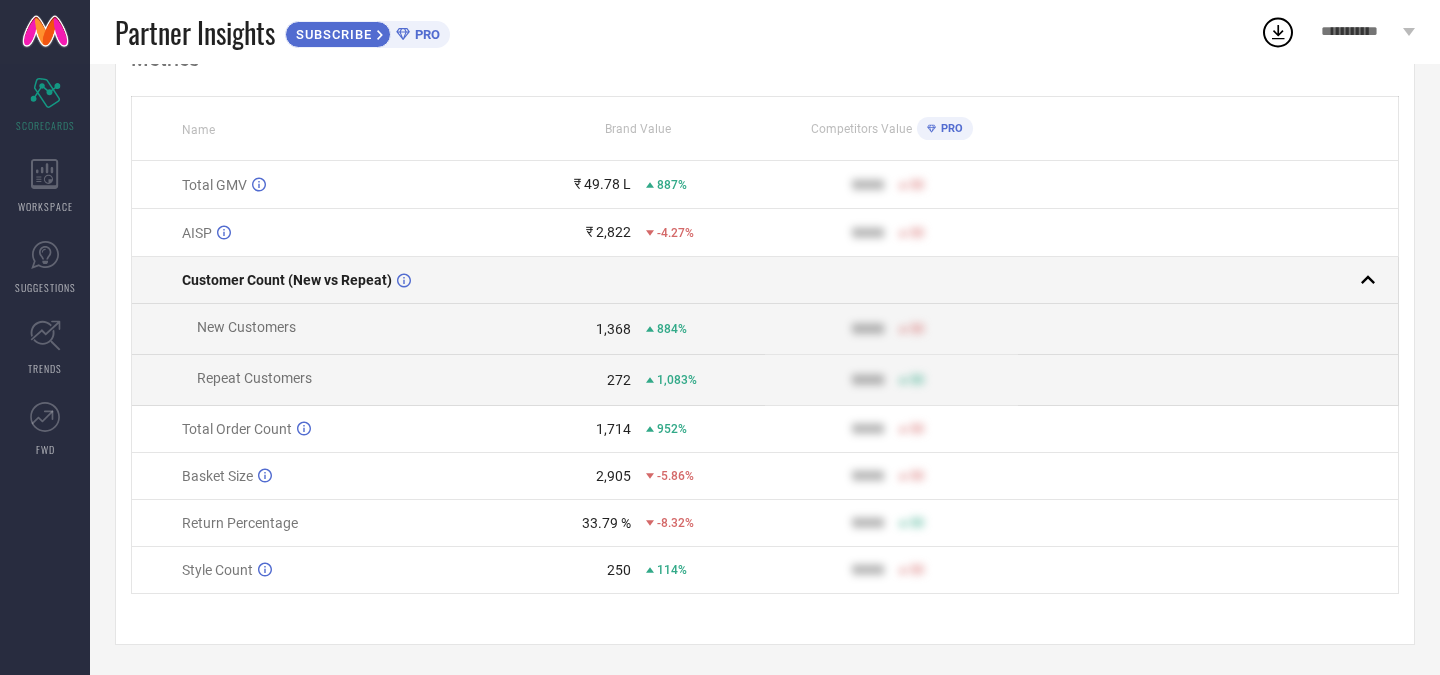 scroll, scrollTop: 0, scrollLeft: 0, axis: both 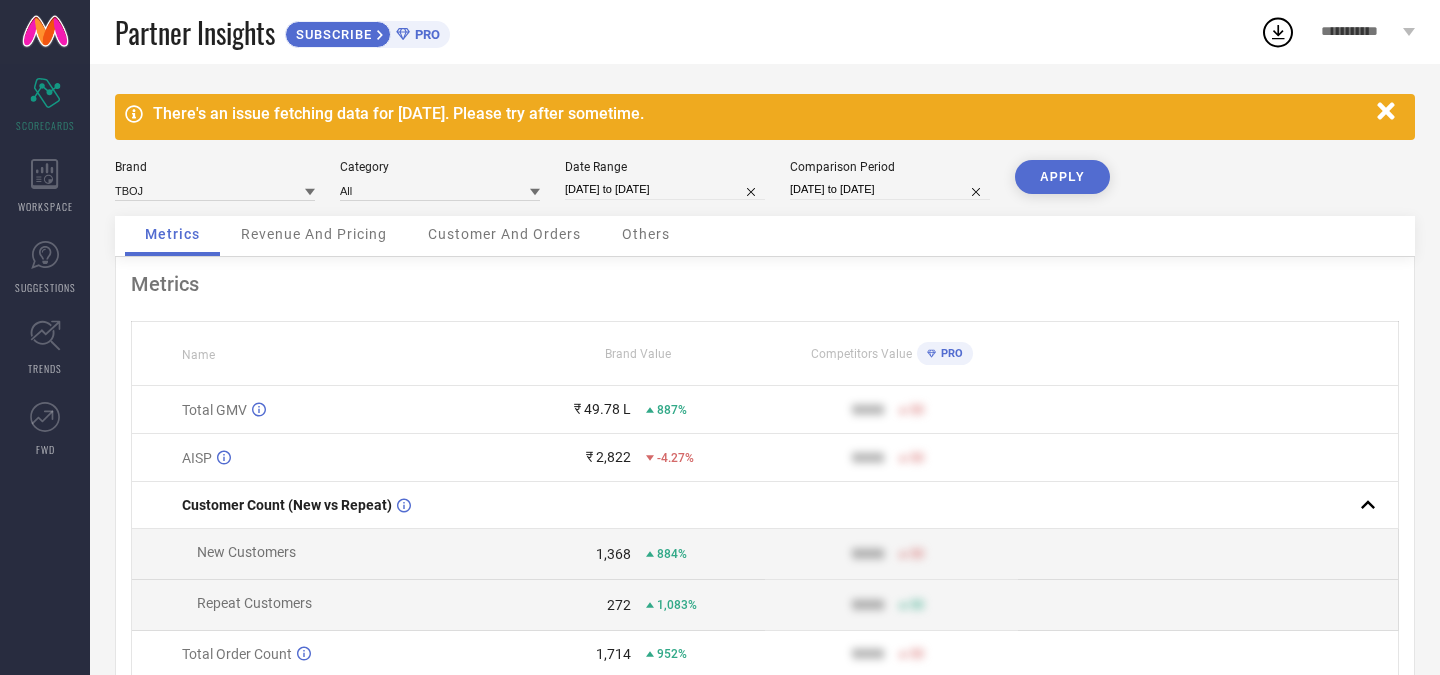 click on "Metrics Revenue And Pricing Customer And Orders Others" at bounding box center (765, 236) 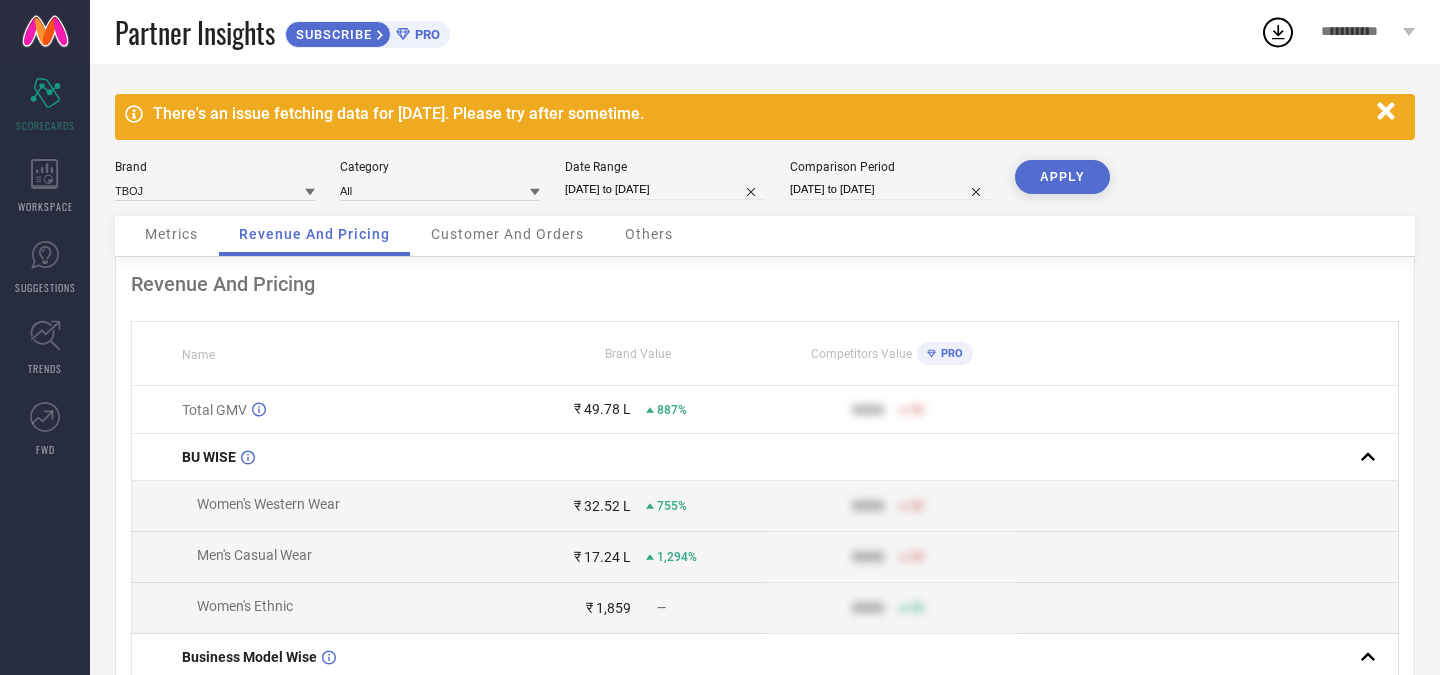 click on "Metrics" at bounding box center (171, 234) 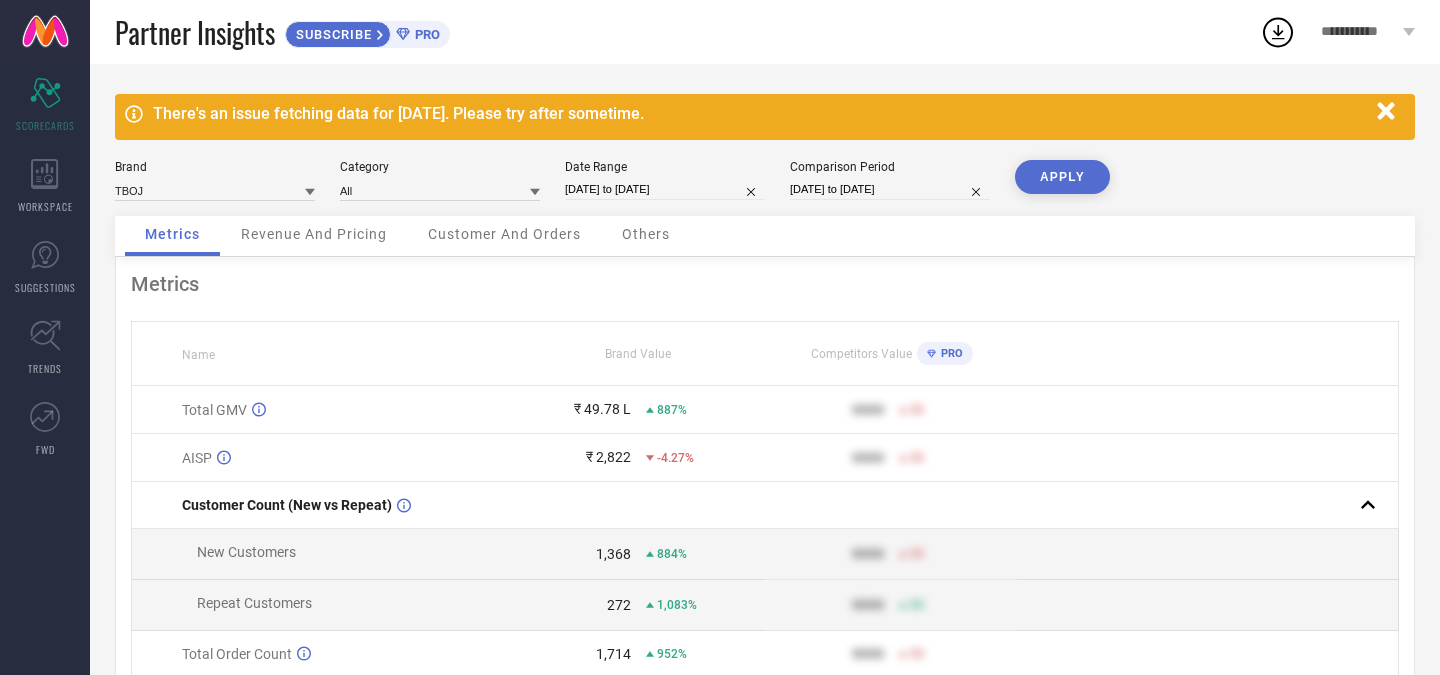 click on "Revenue And Pricing" at bounding box center (314, 236) 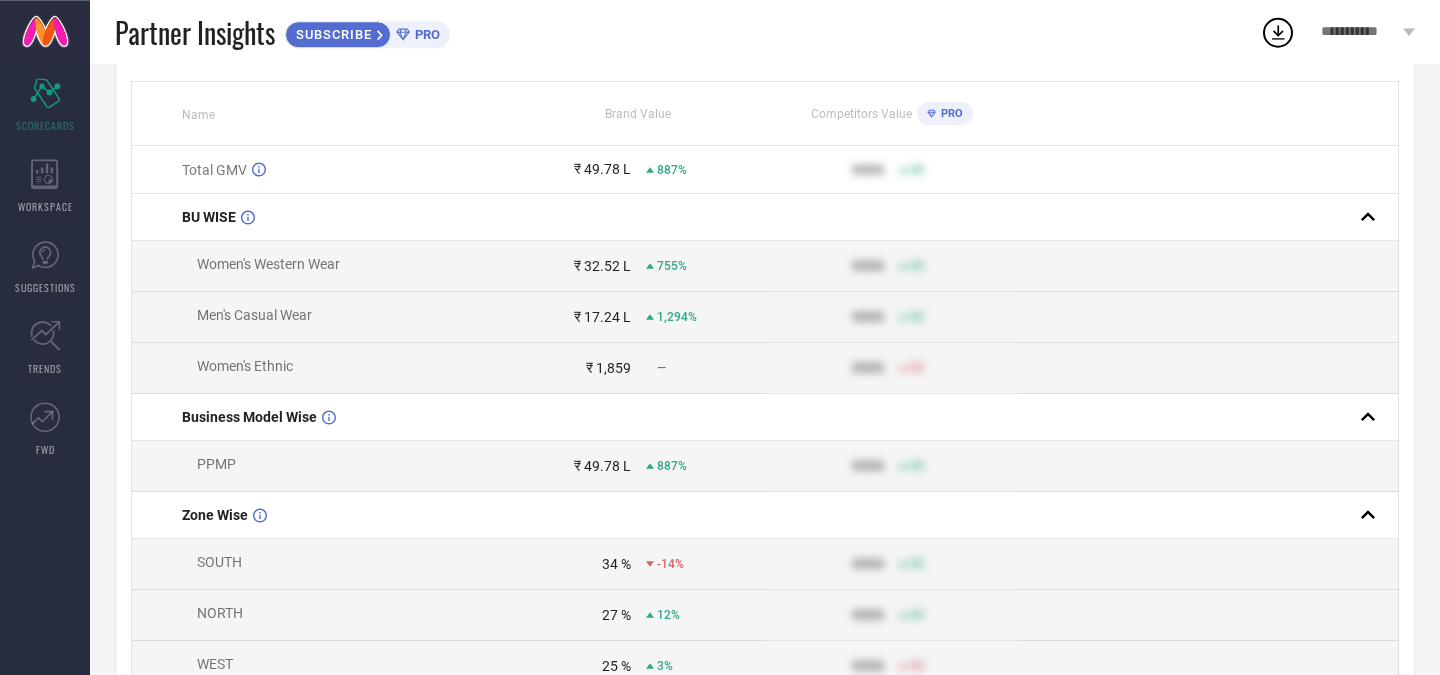 scroll, scrollTop: 0, scrollLeft: 0, axis: both 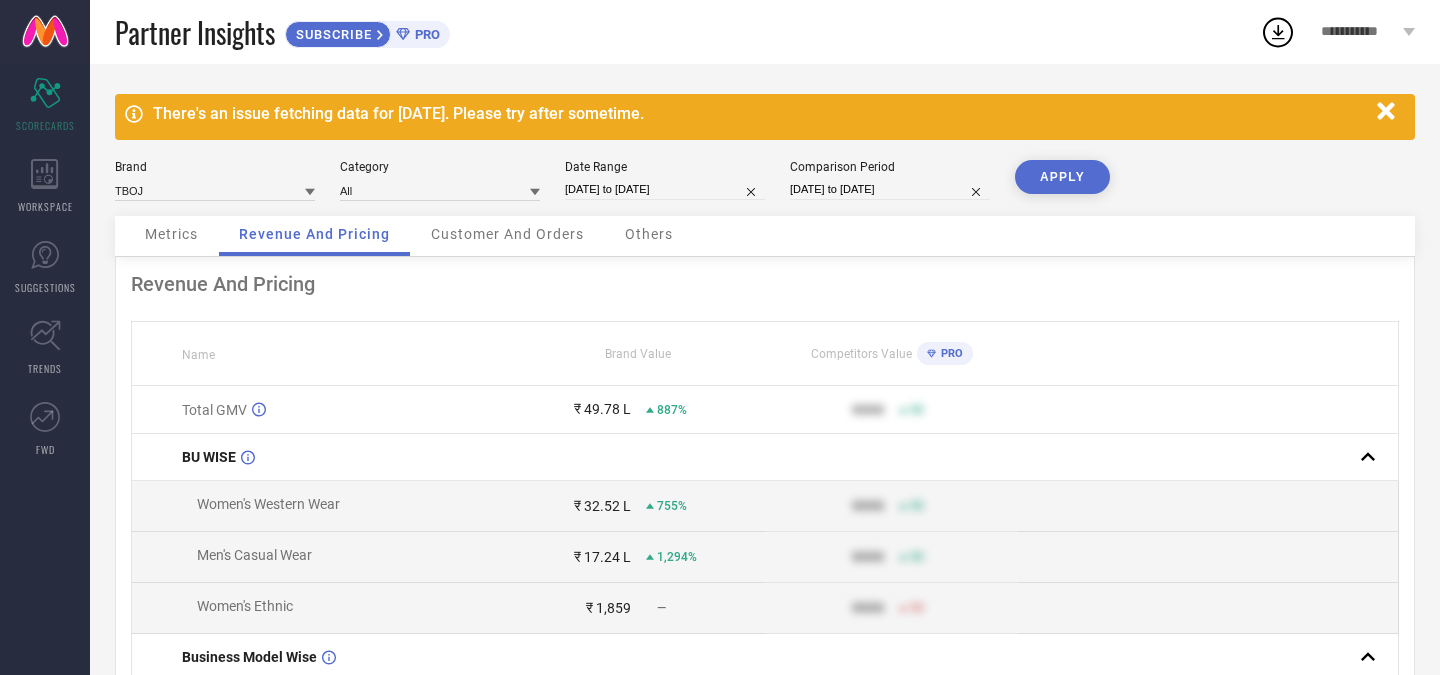 click on "Metrics Revenue And Pricing Customer And Orders Others" at bounding box center (765, 236) 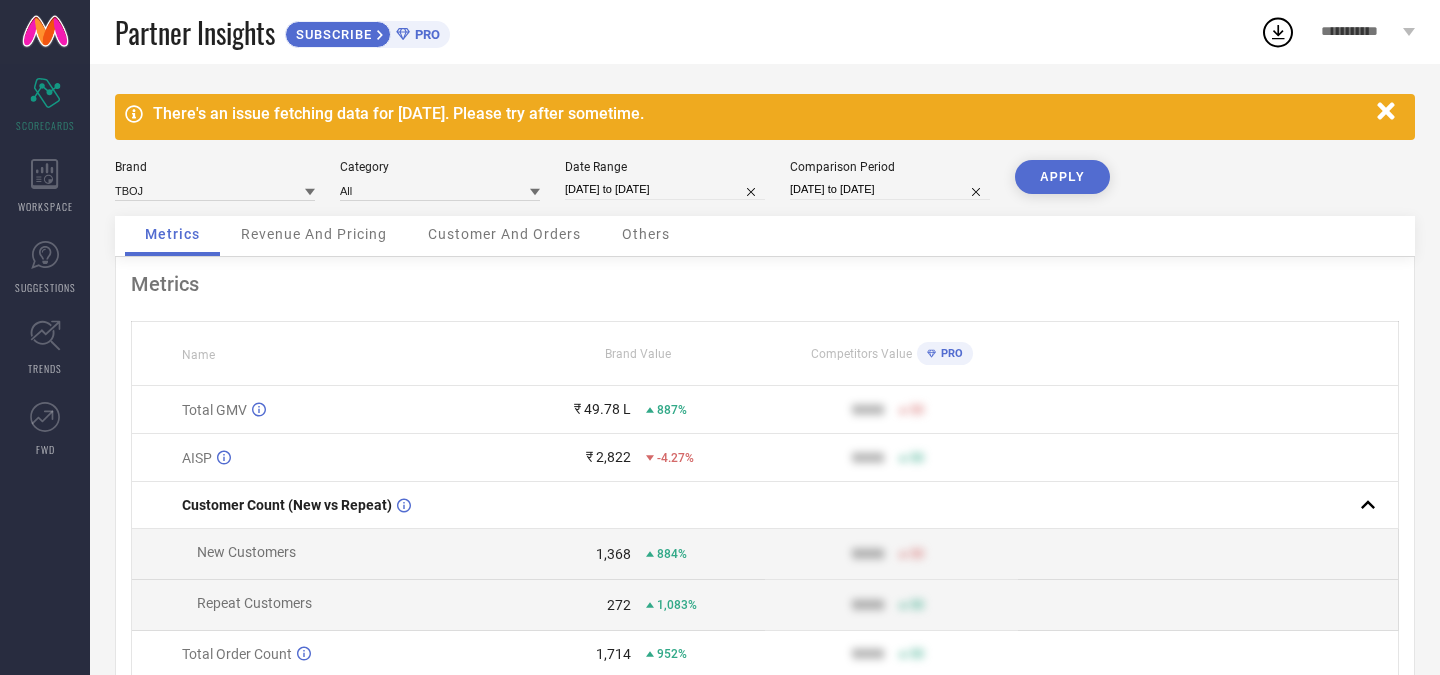 click on "Revenue And Pricing" at bounding box center [314, 236] 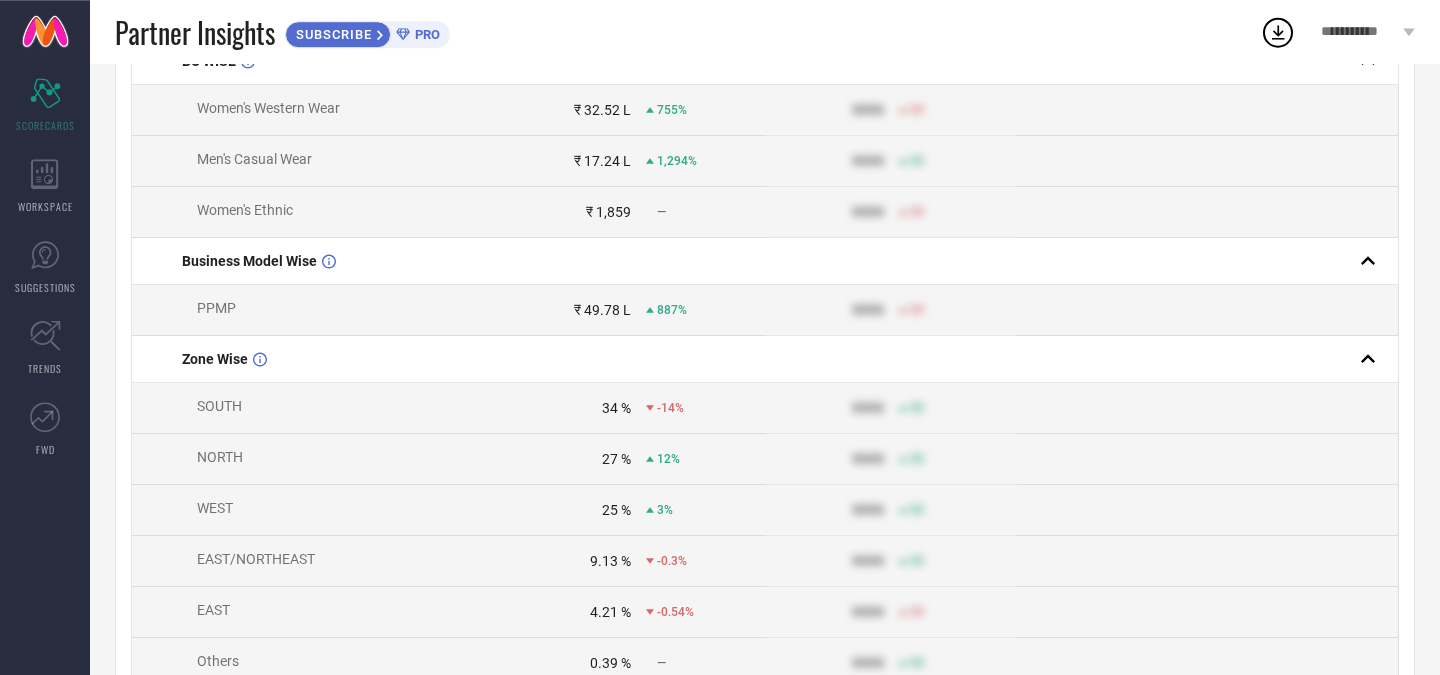 scroll, scrollTop: 0, scrollLeft: 0, axis: both 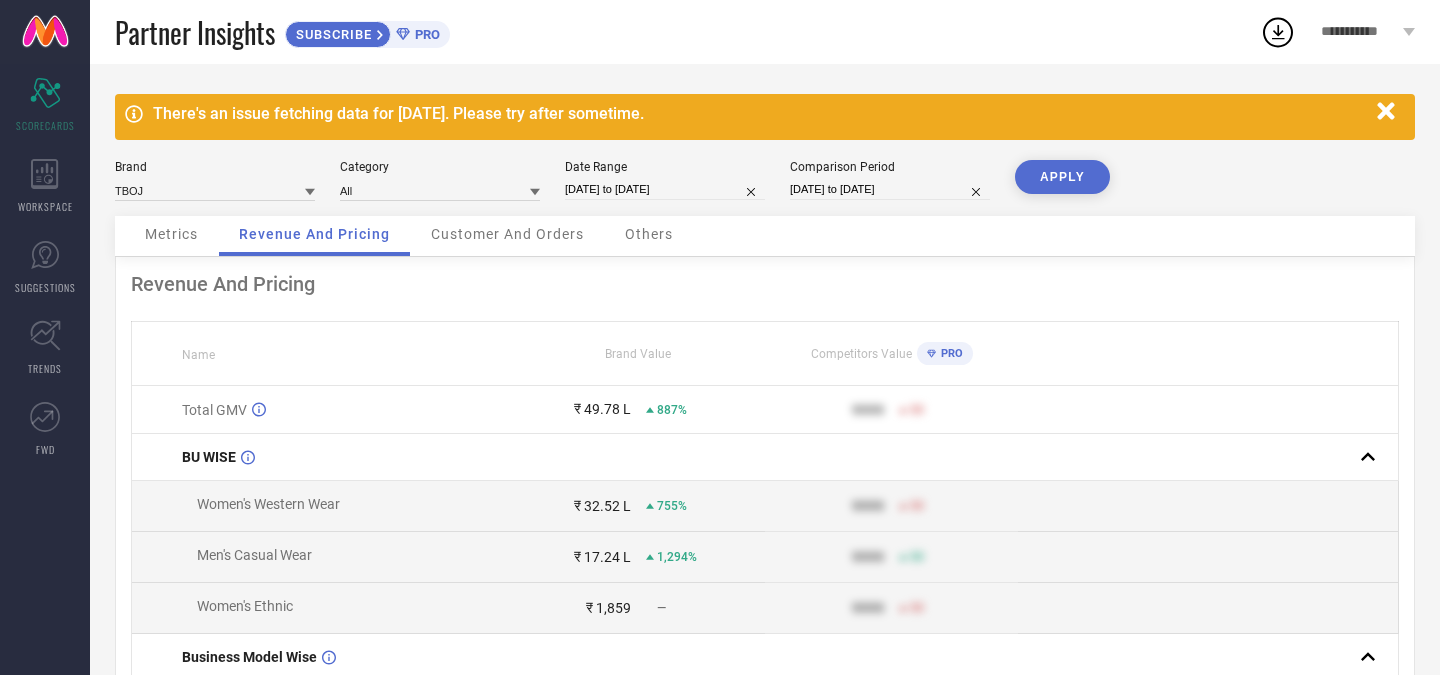 click on "Metrics" at bounding box center (171, 236) 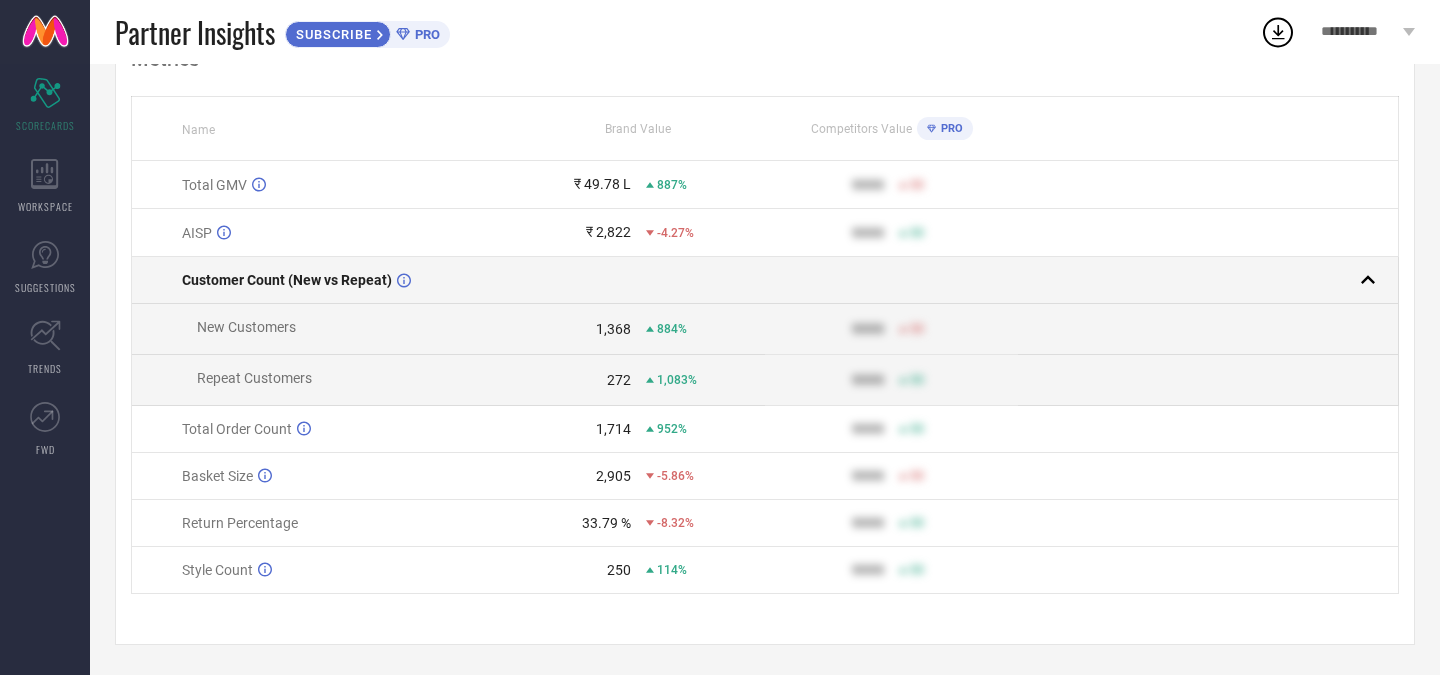 scroll, scrollTop: 0, scrollLeft: 0, axis: both 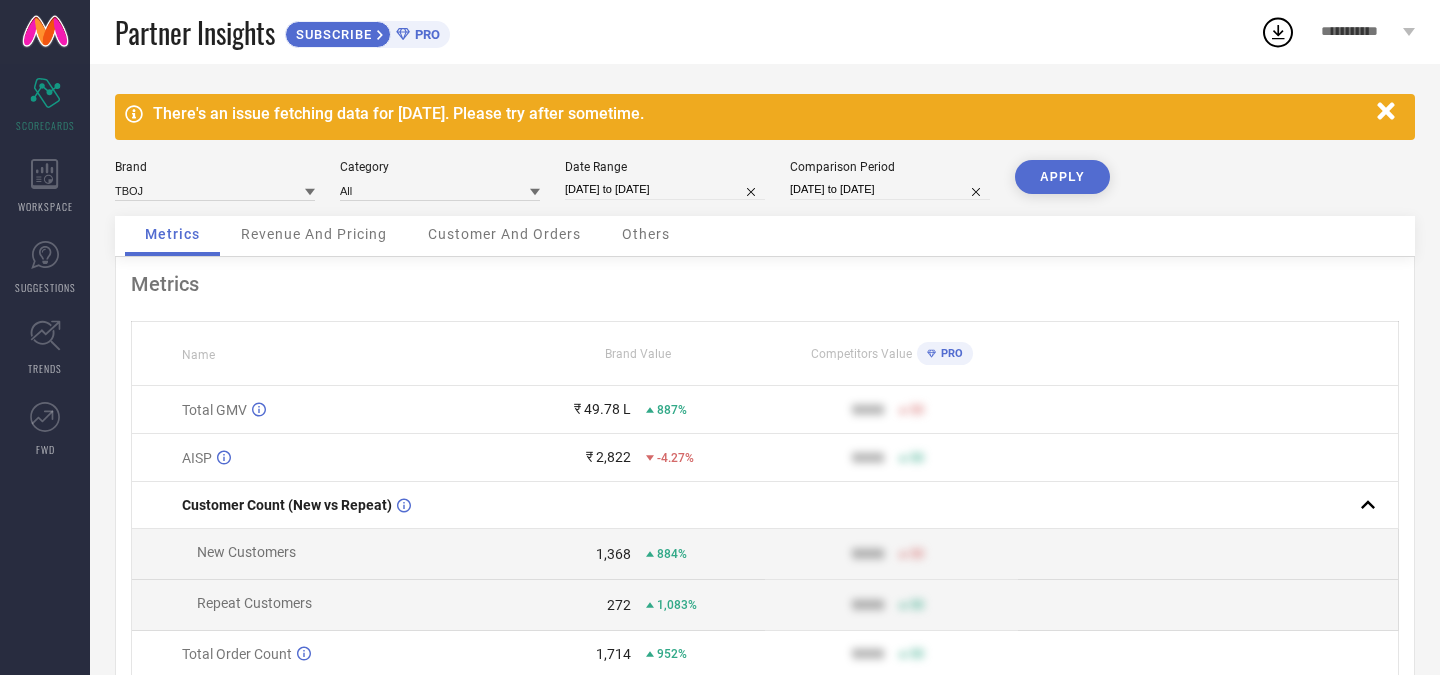 click on "[DATE] to [DATE]" at bounding box center [665, 189] 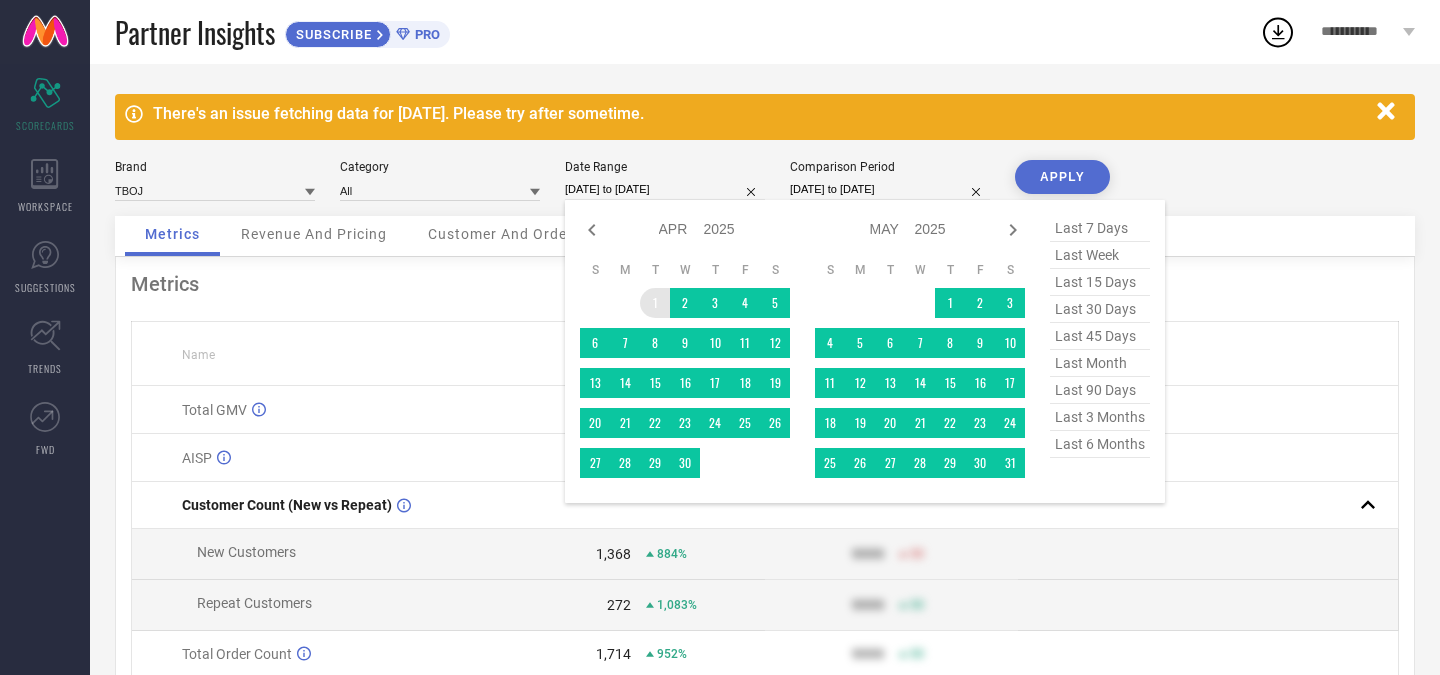 click on "1" at bounding box center [655, 303] 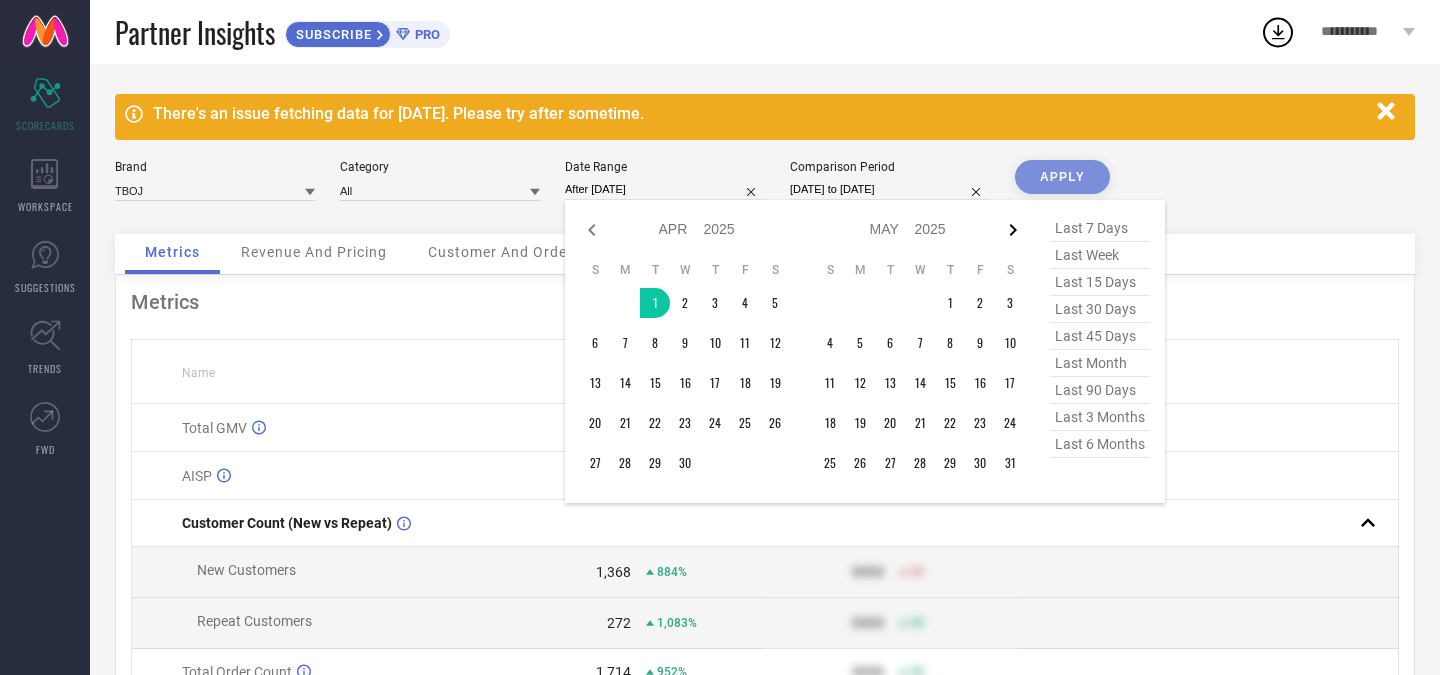 click 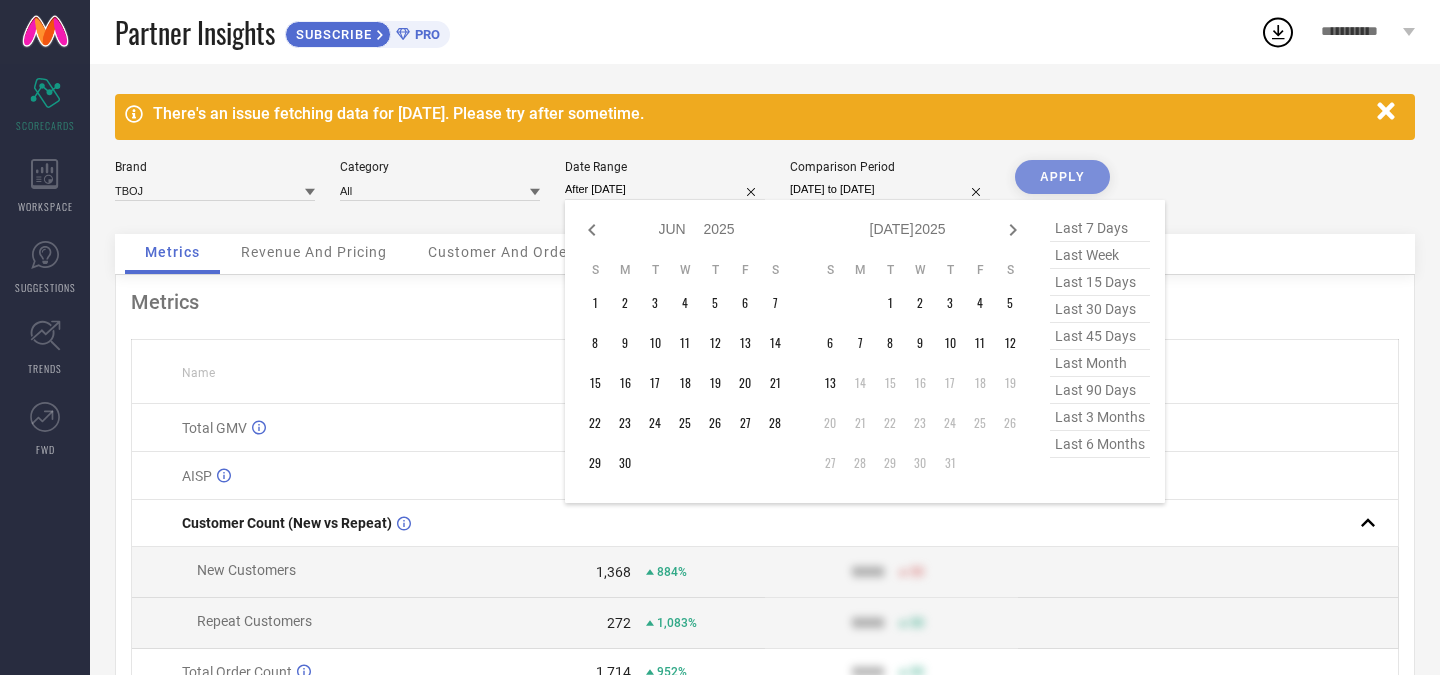 click 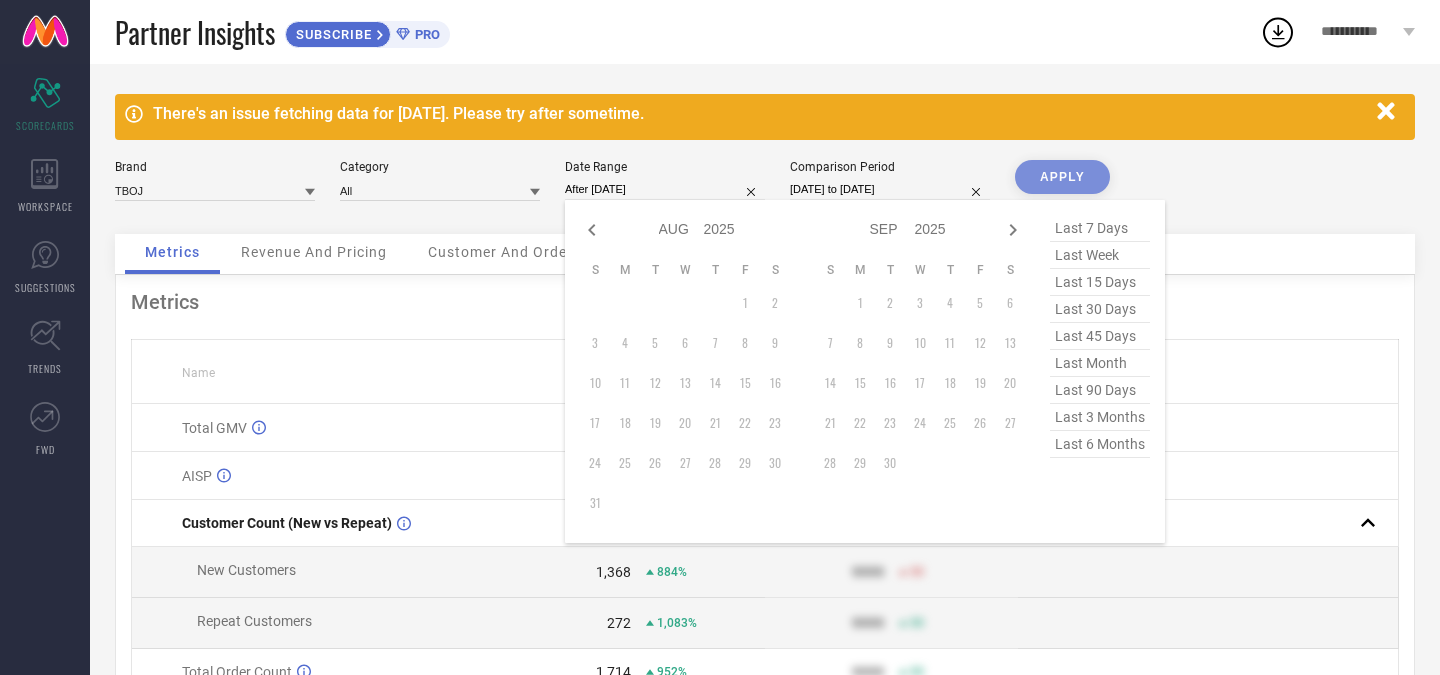 click 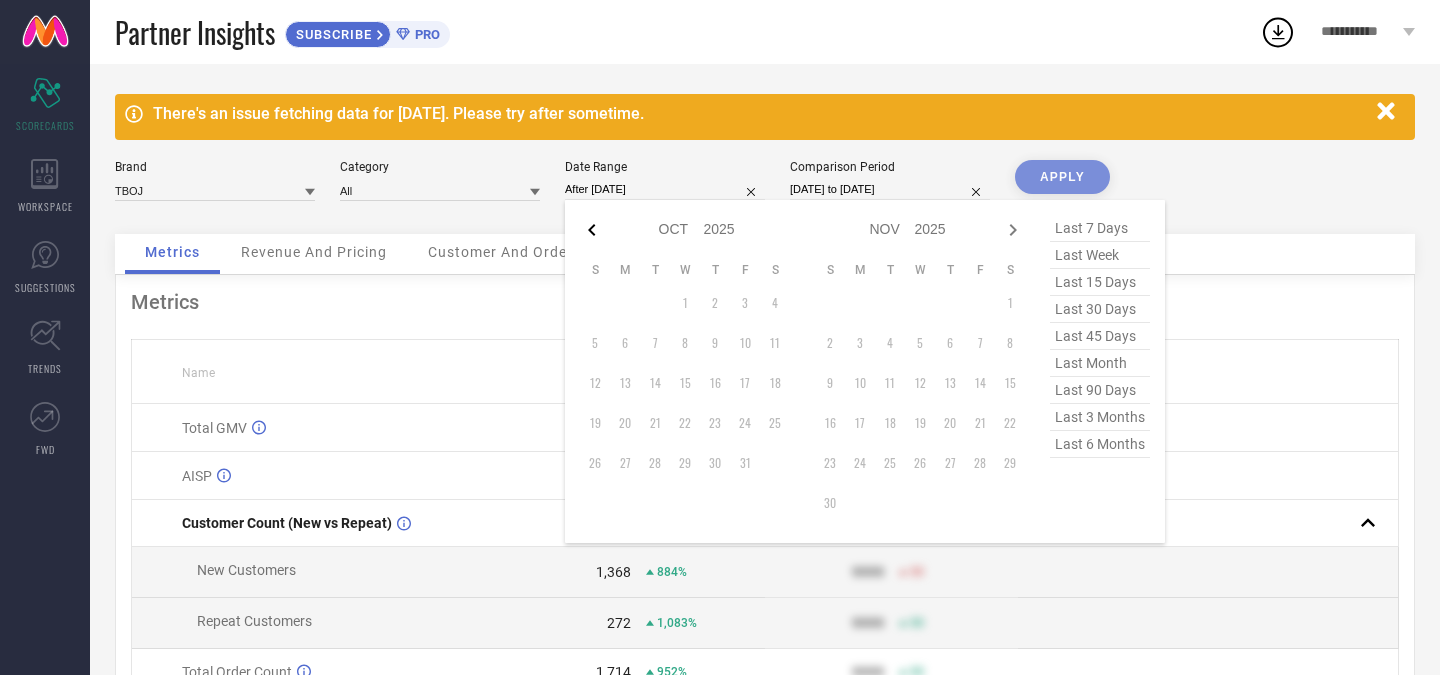click 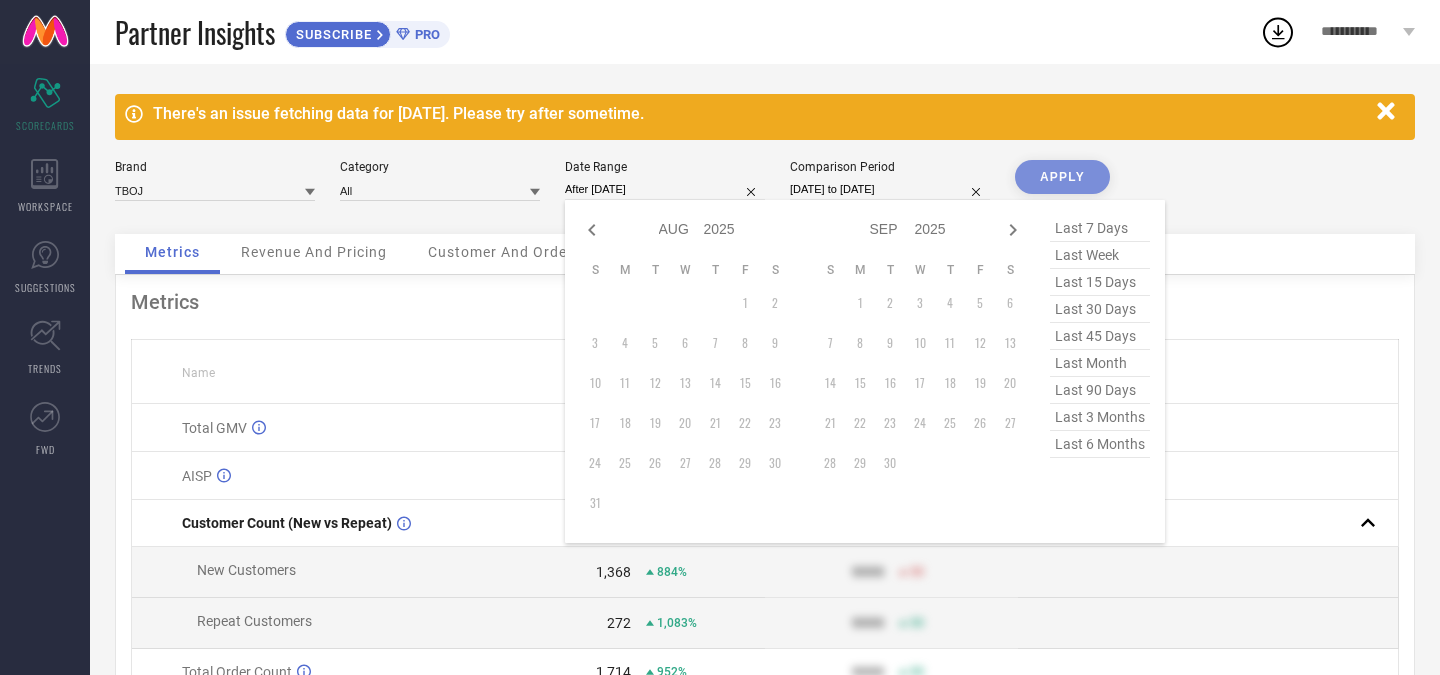 click 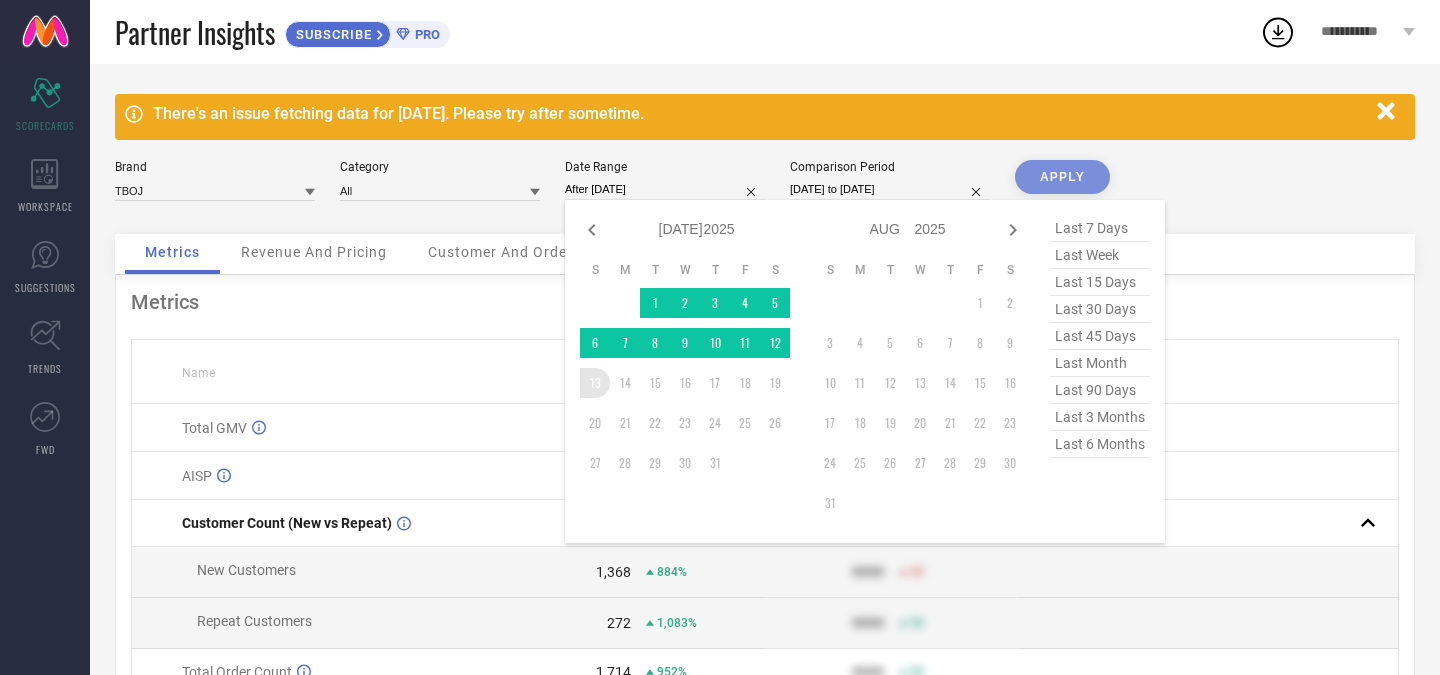 type on "[DATE] to [DATE]" 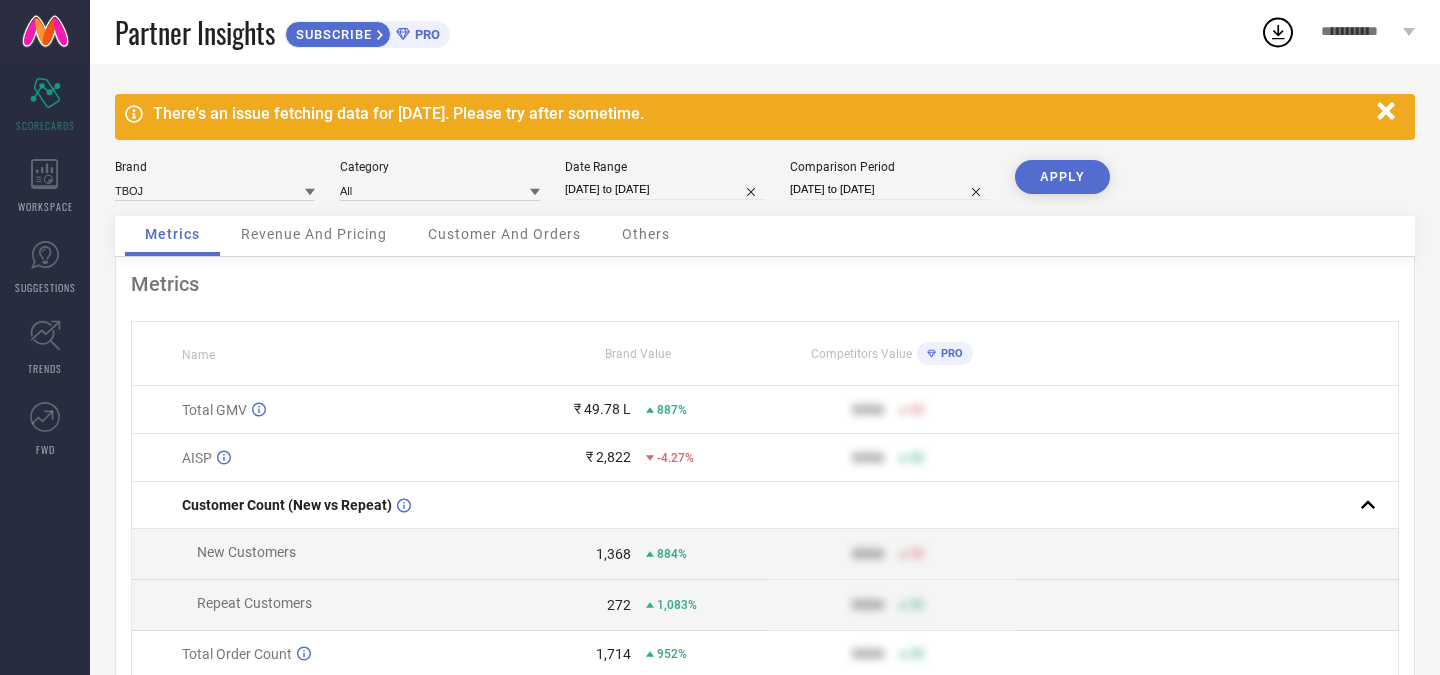 click on "APPLY" at bounding box center (1062, 177) 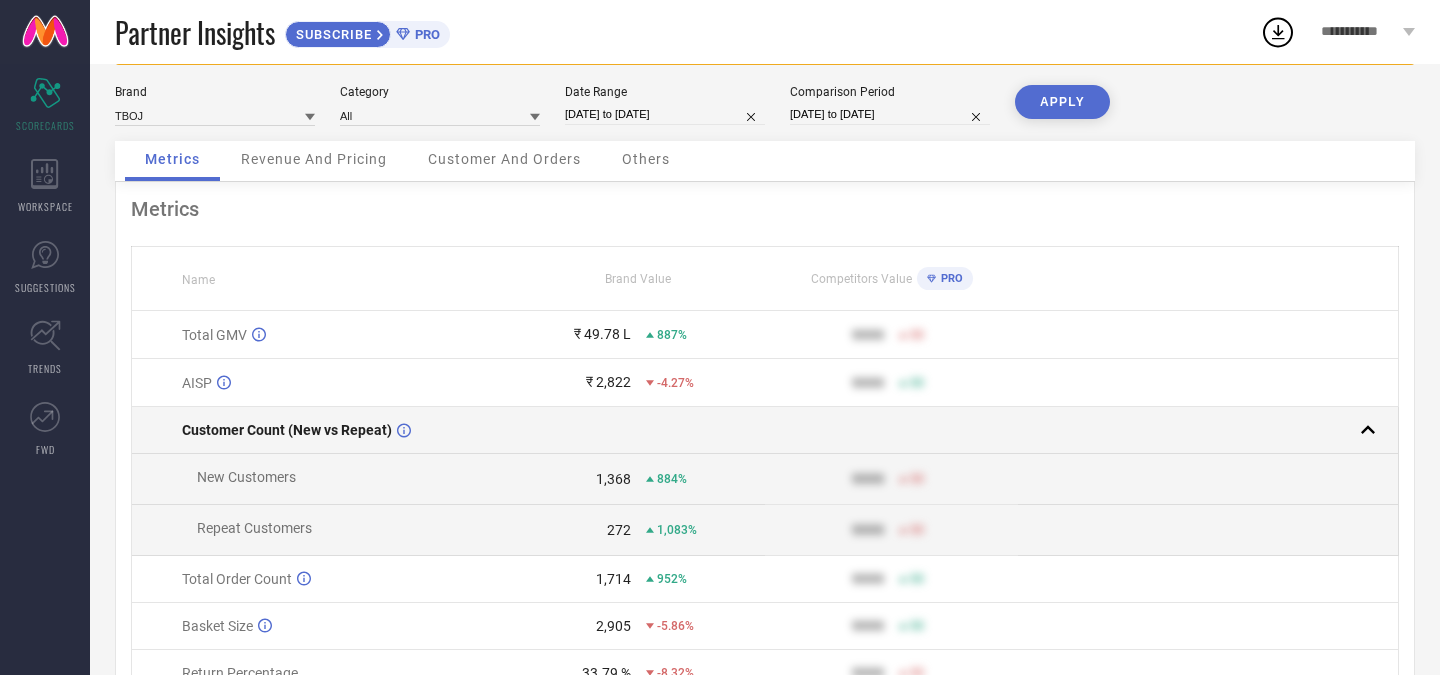 scroll, scrollTop: 0, scrollLeft: 0, axis: both 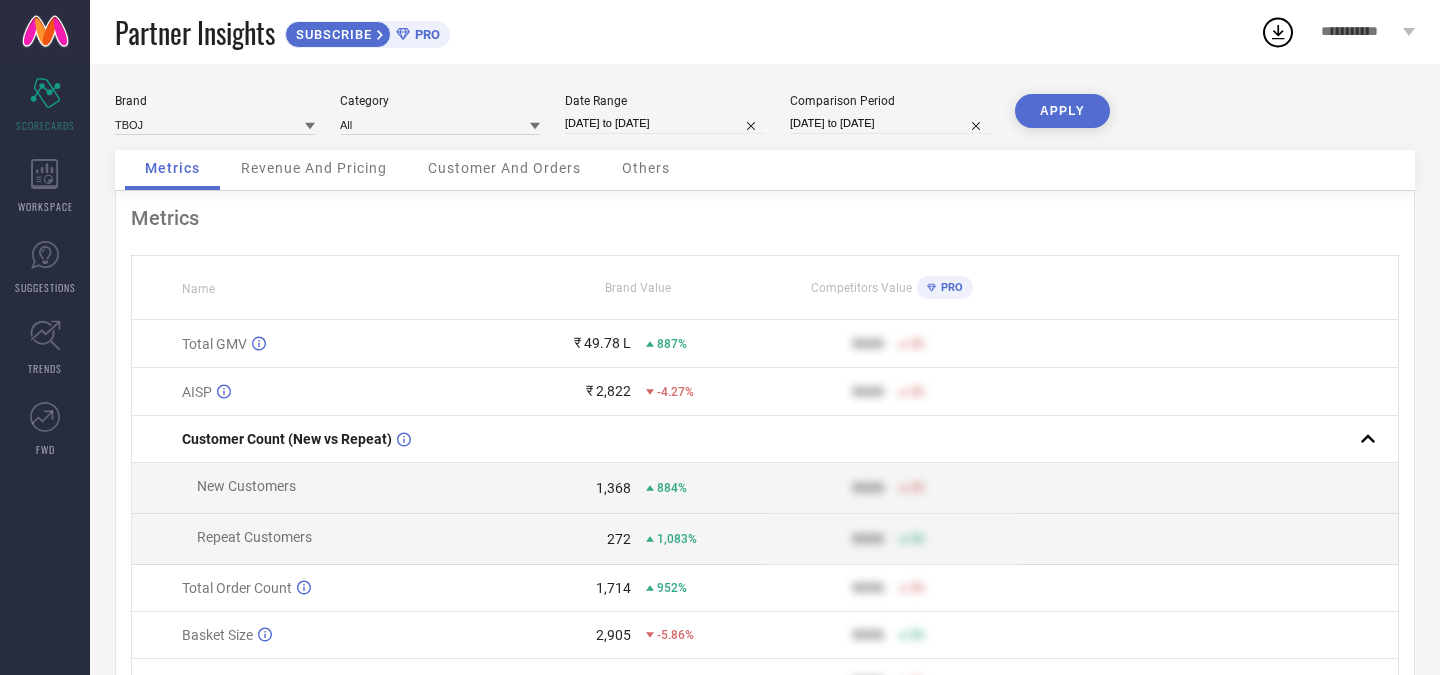 click on "[DATE] to [DATE]" at bounding box center [665, 123] 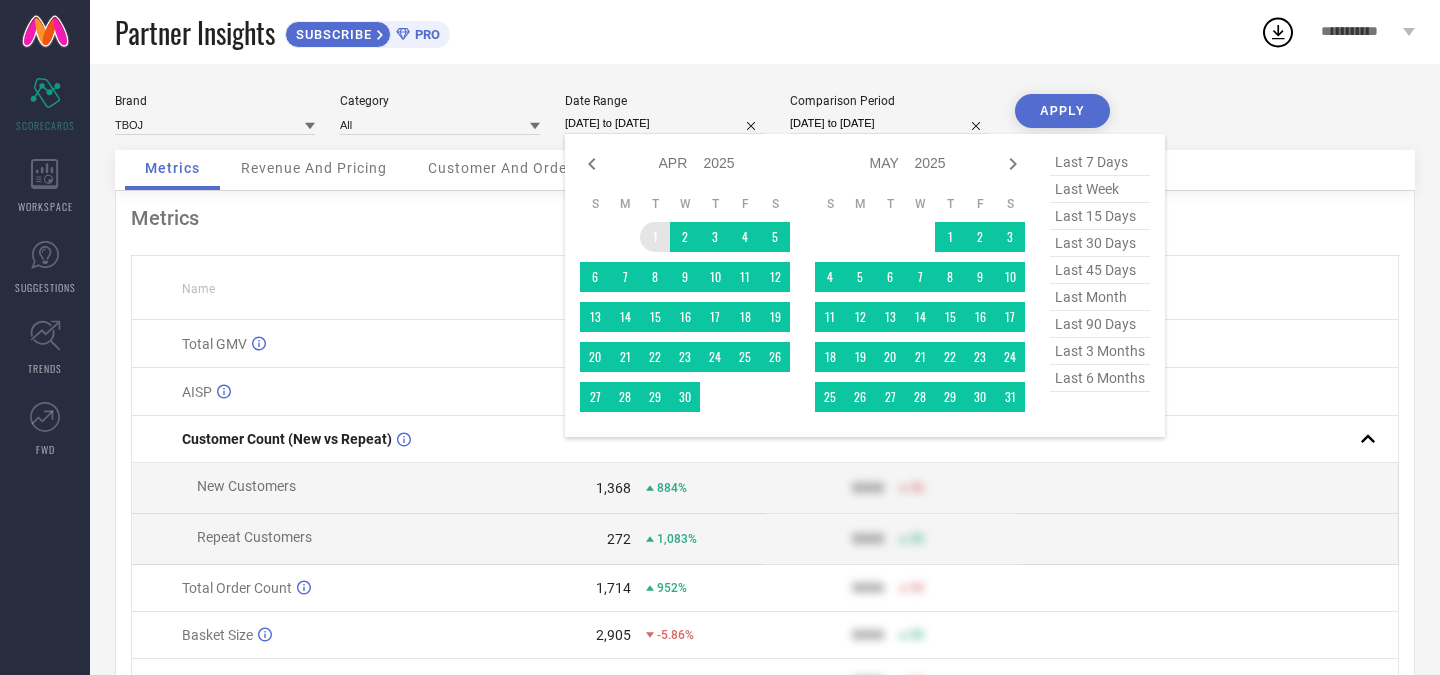 click on "1" at bounding box center [655, 237] 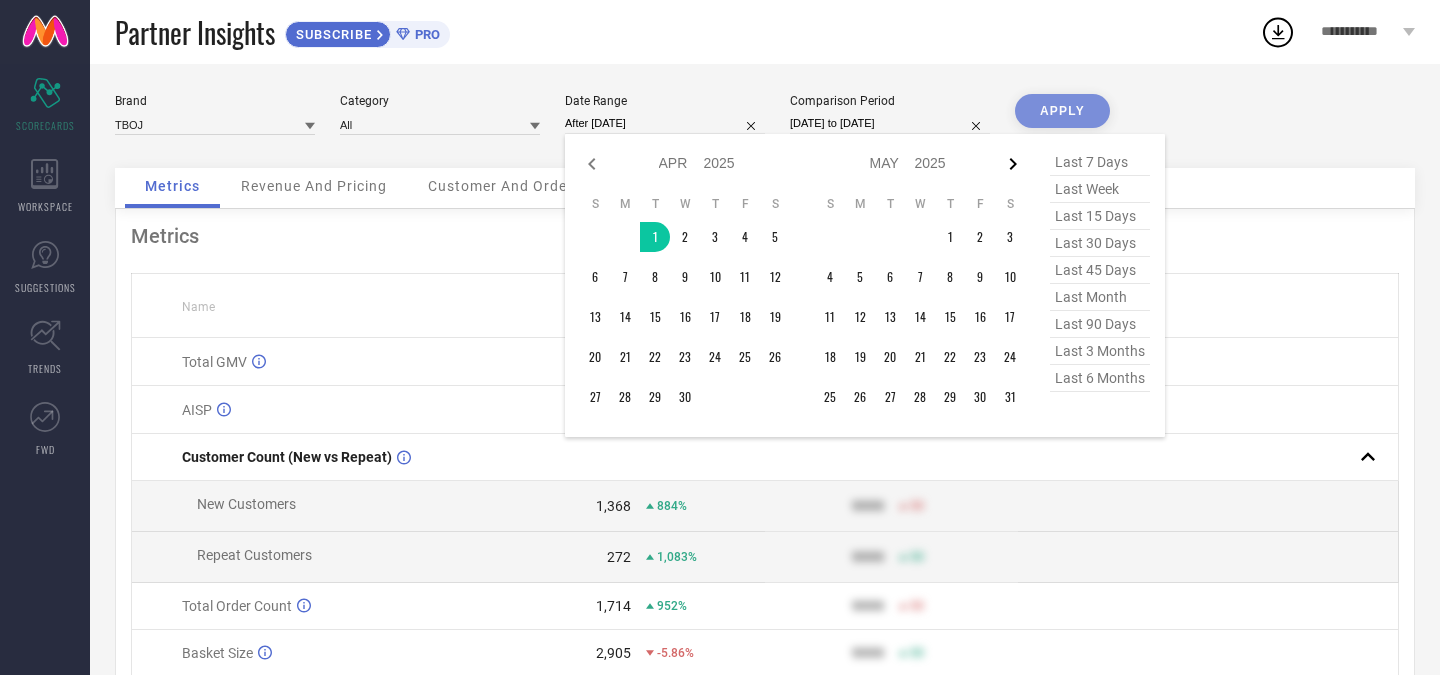 click 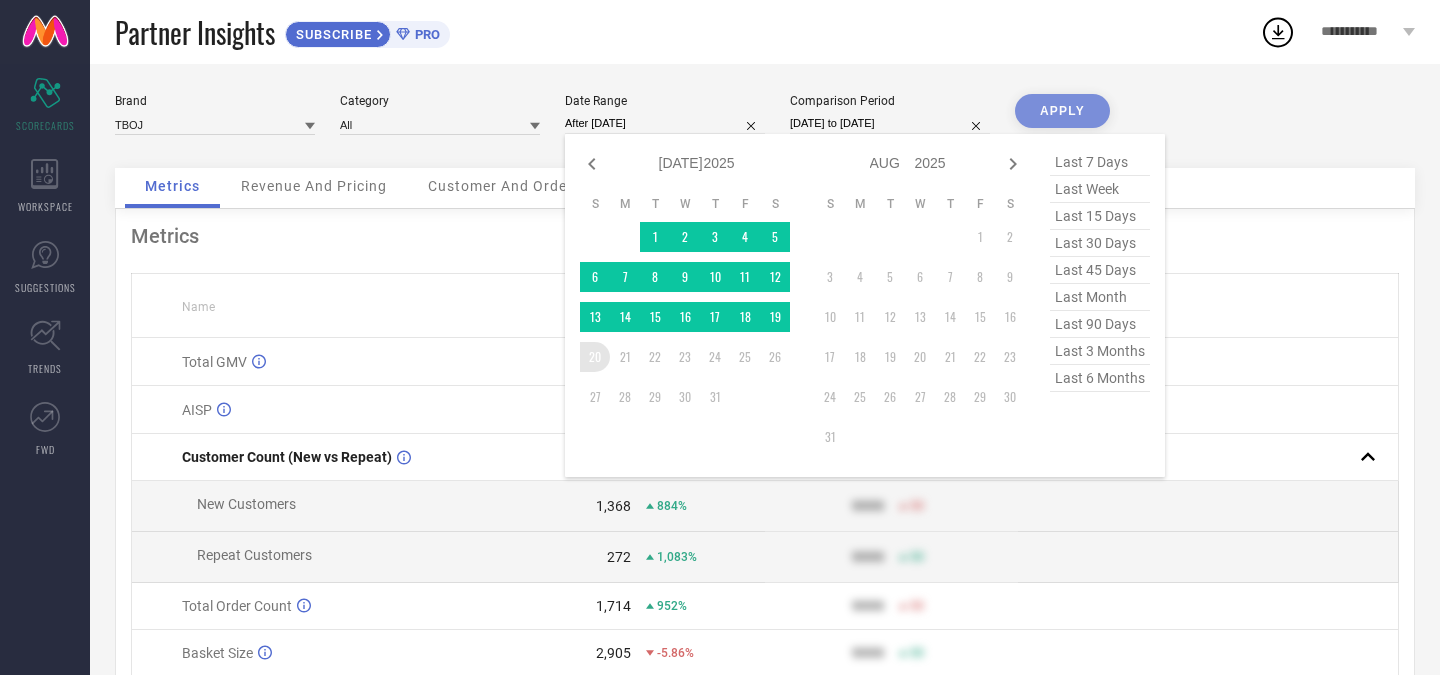 type on "[DATE] to [DATE]" 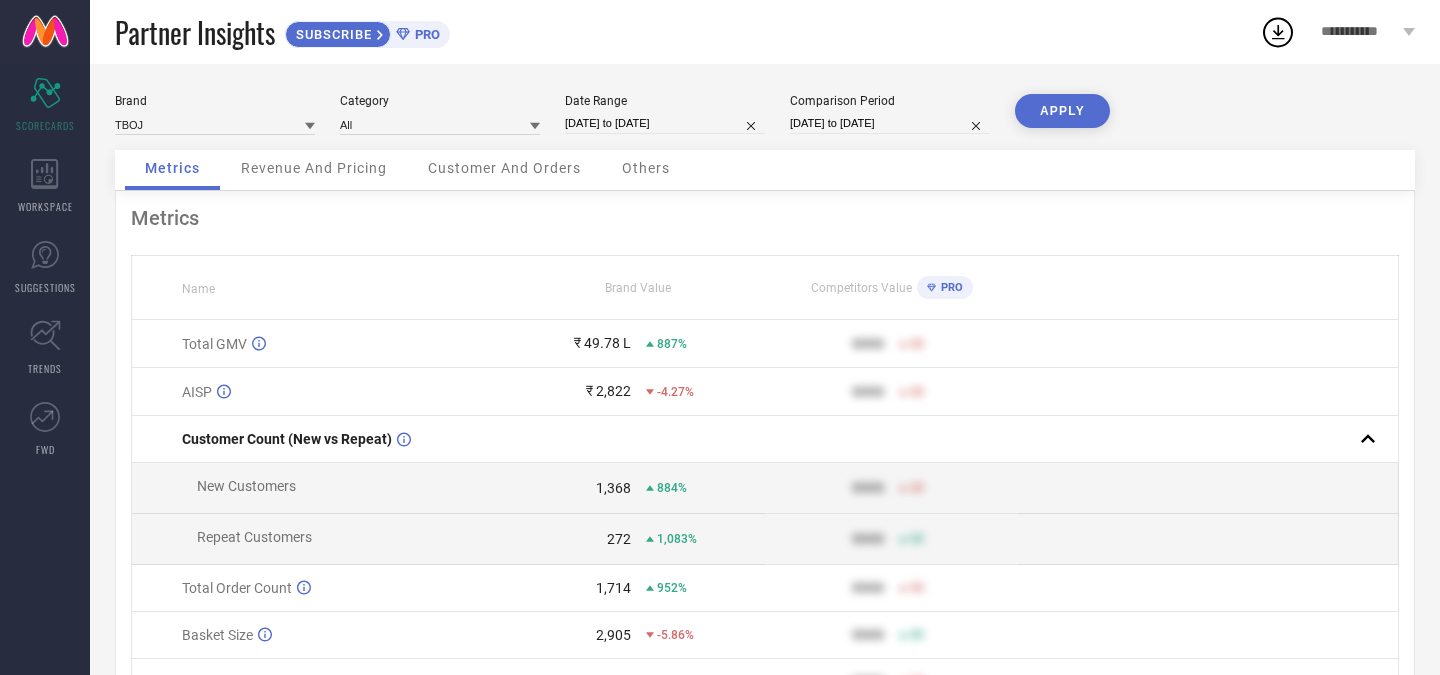 click on "APPLY" at bounding box center (1062, 111) 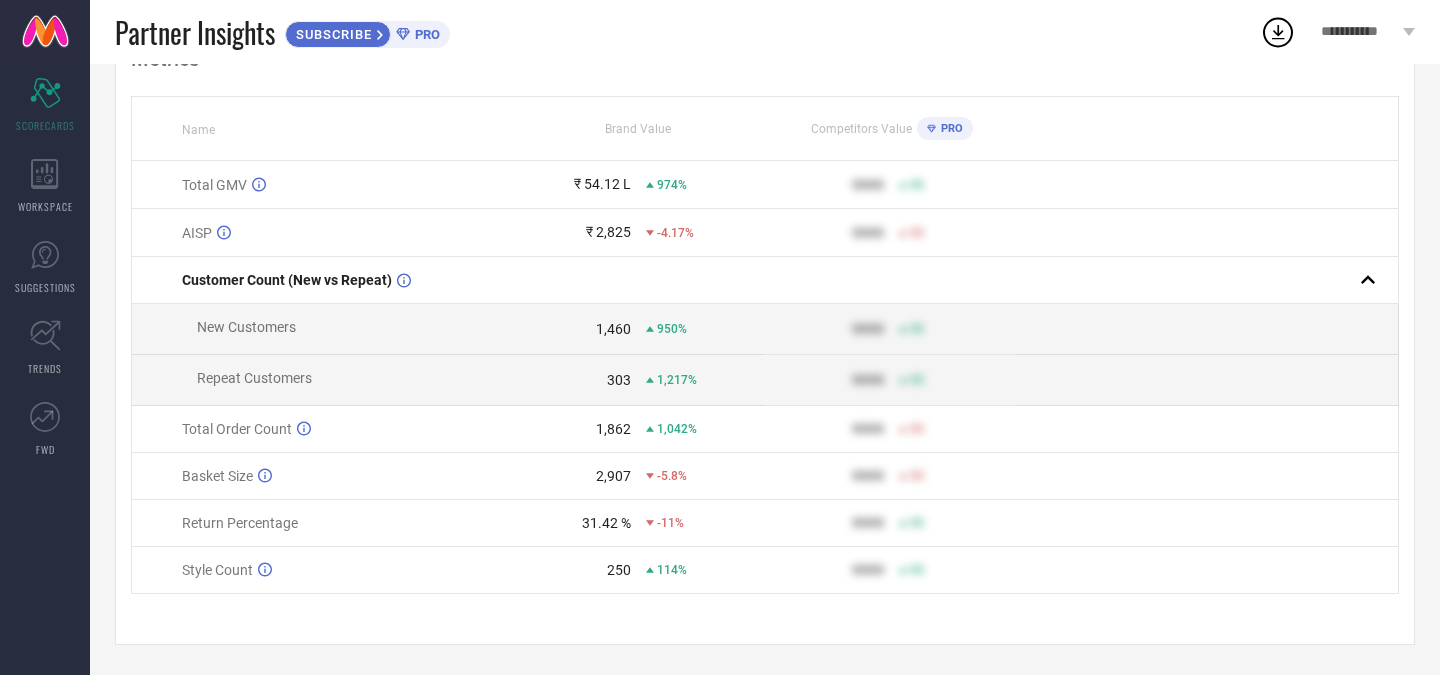 scroll, scrollTop: 0, scrollLeft: 0, axis: both 